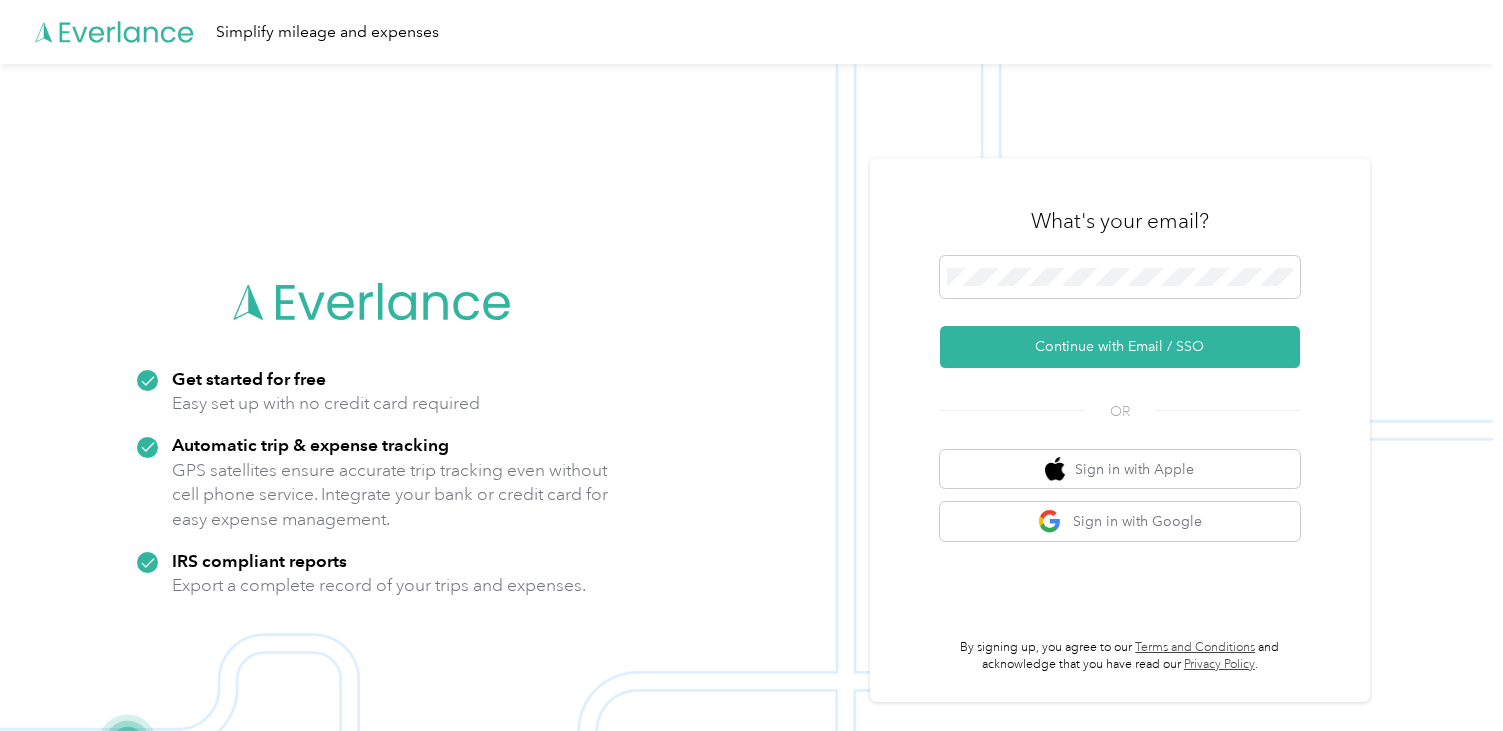 scroll, scrollTop: 0, scrollLeft: 0, axis: both 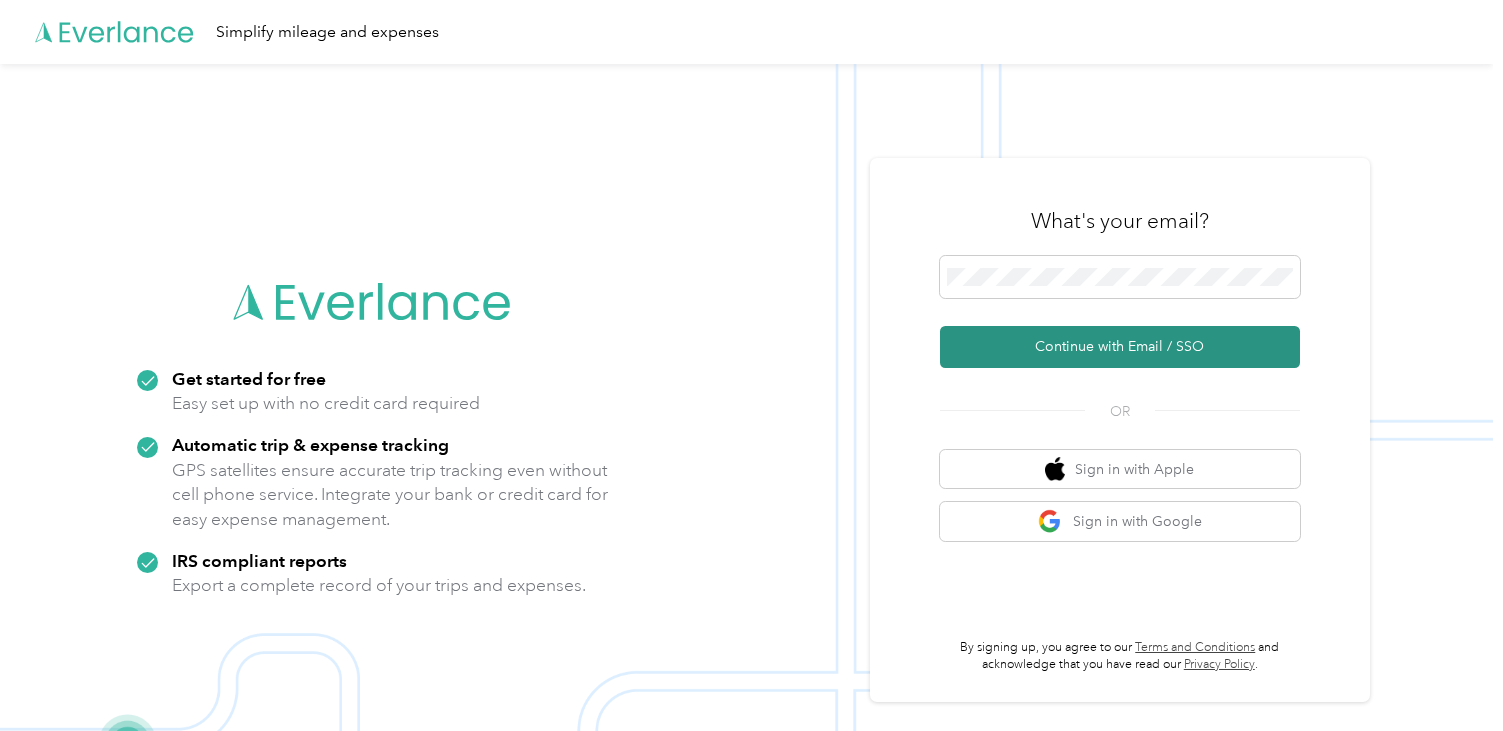 click on "Continue with Email / SSO" at bounding box center [1120, 347] 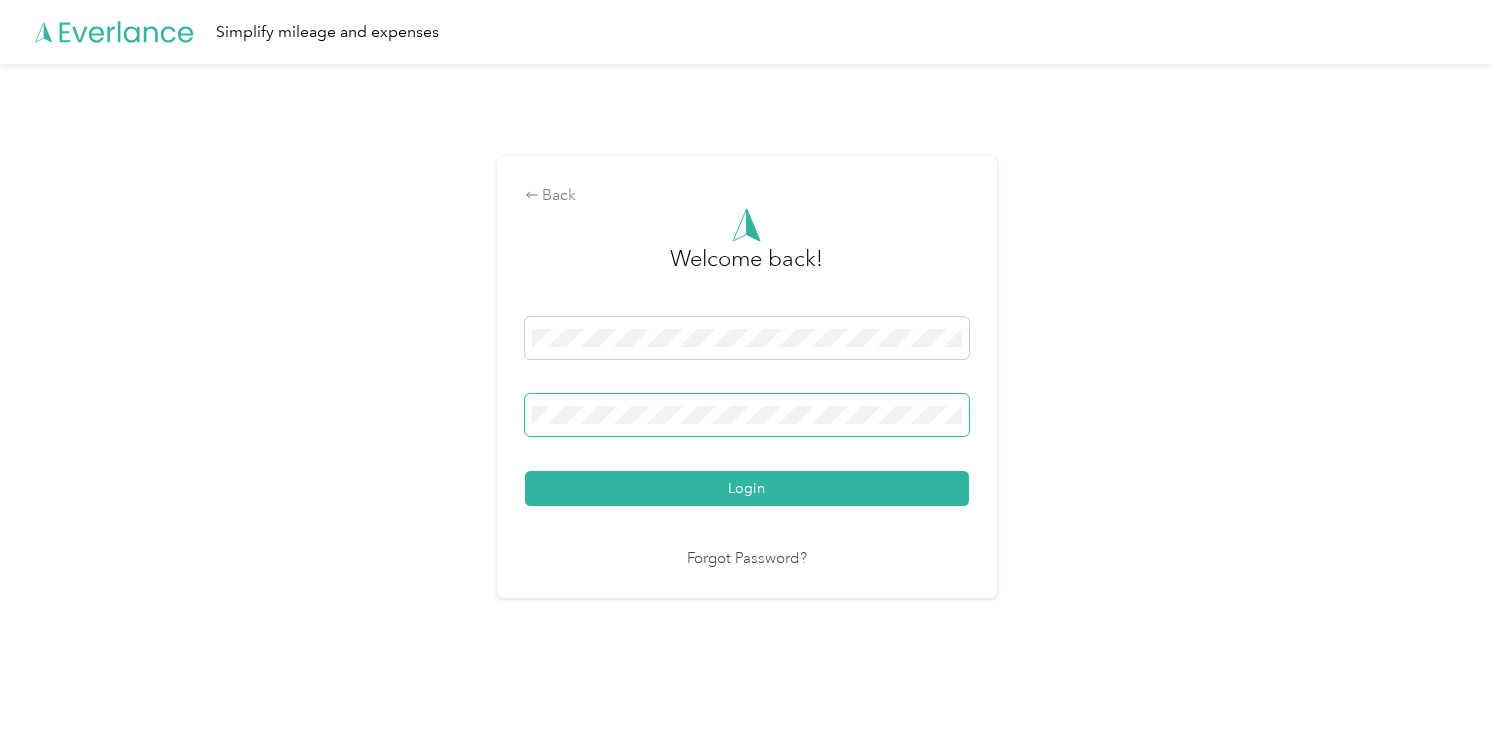 click on "Login" at bounding box center (747, 488) 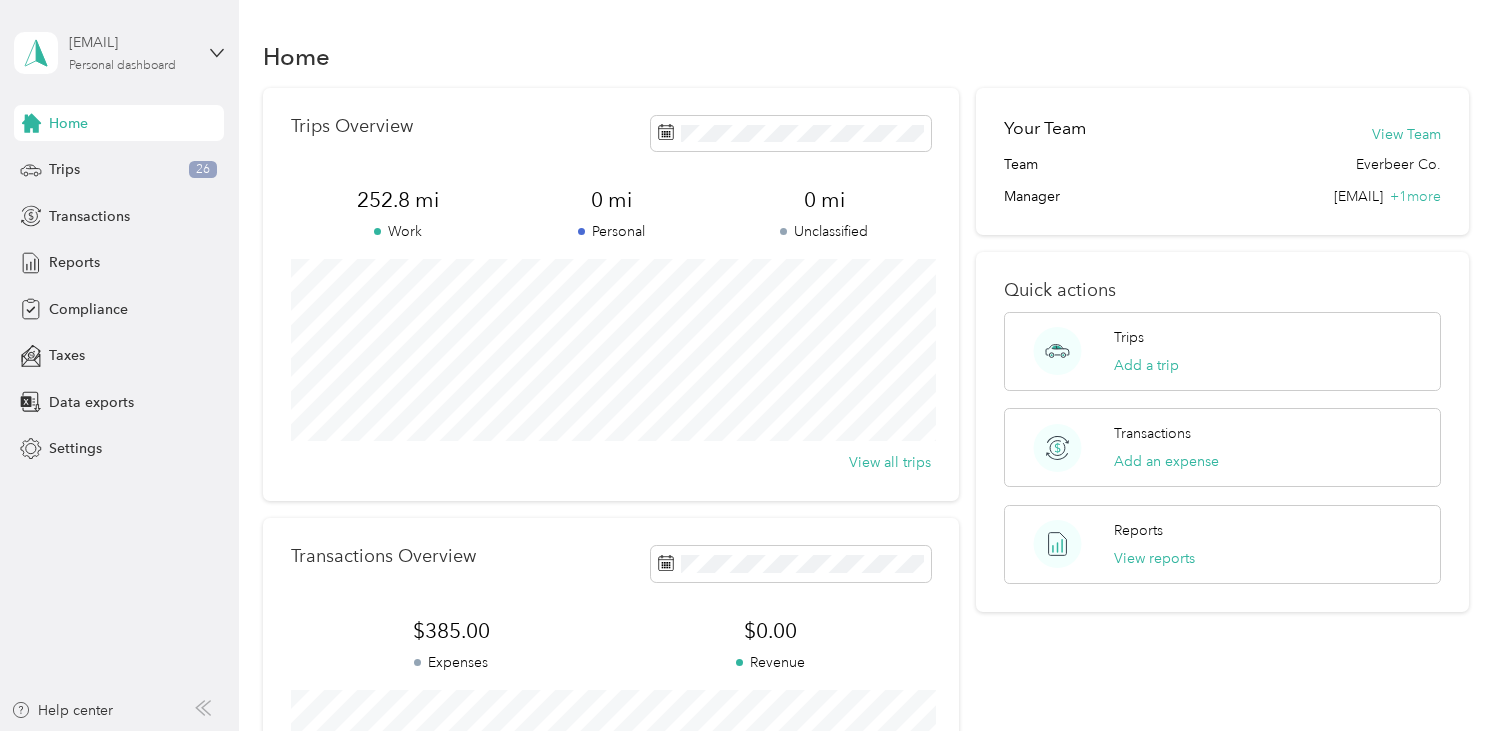 click on "[EMAIL] Personal dashboard" at bounding box center [131, 52] 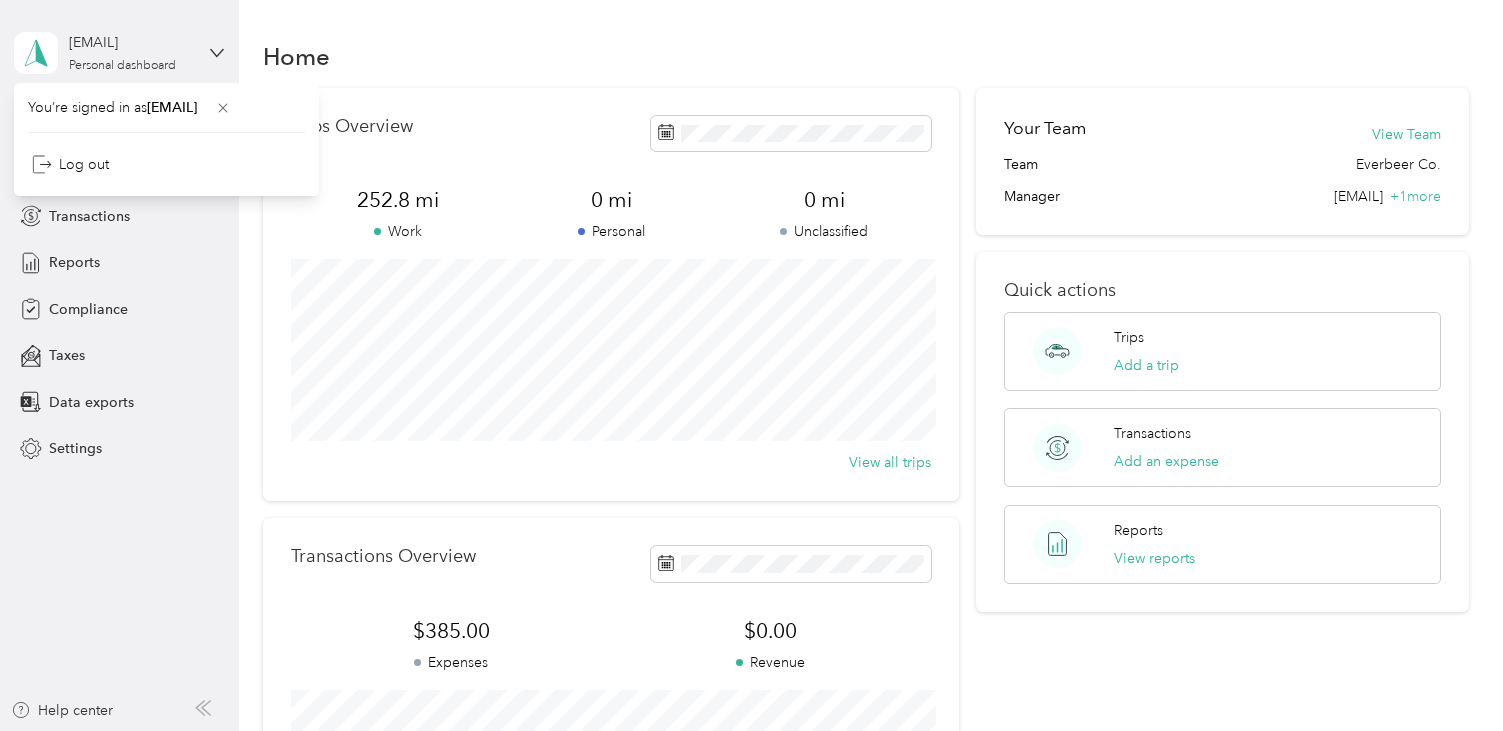 click on "Home" at bounding box center (865, 56) 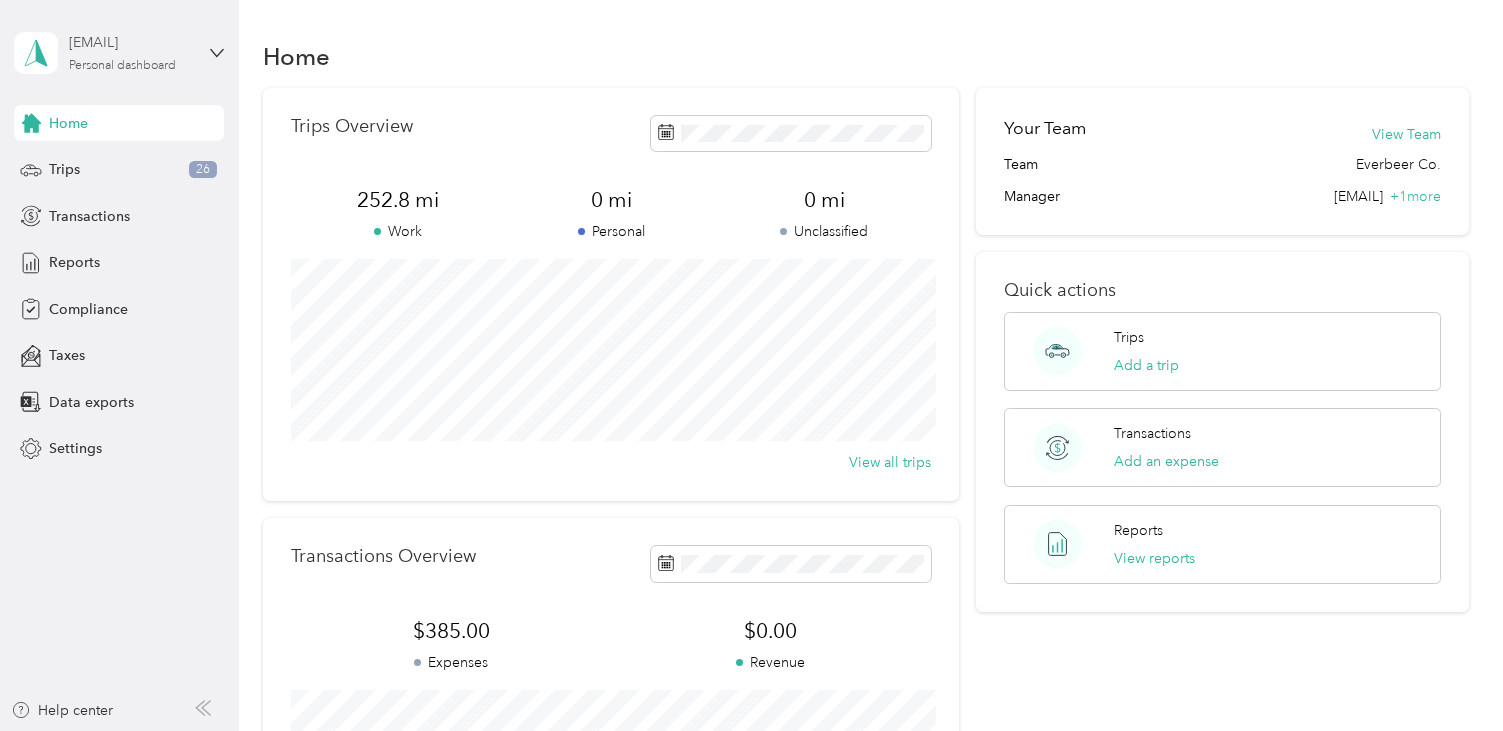 click on "[EMAIL] Personal dashboard" at bounding box center (131, 52) 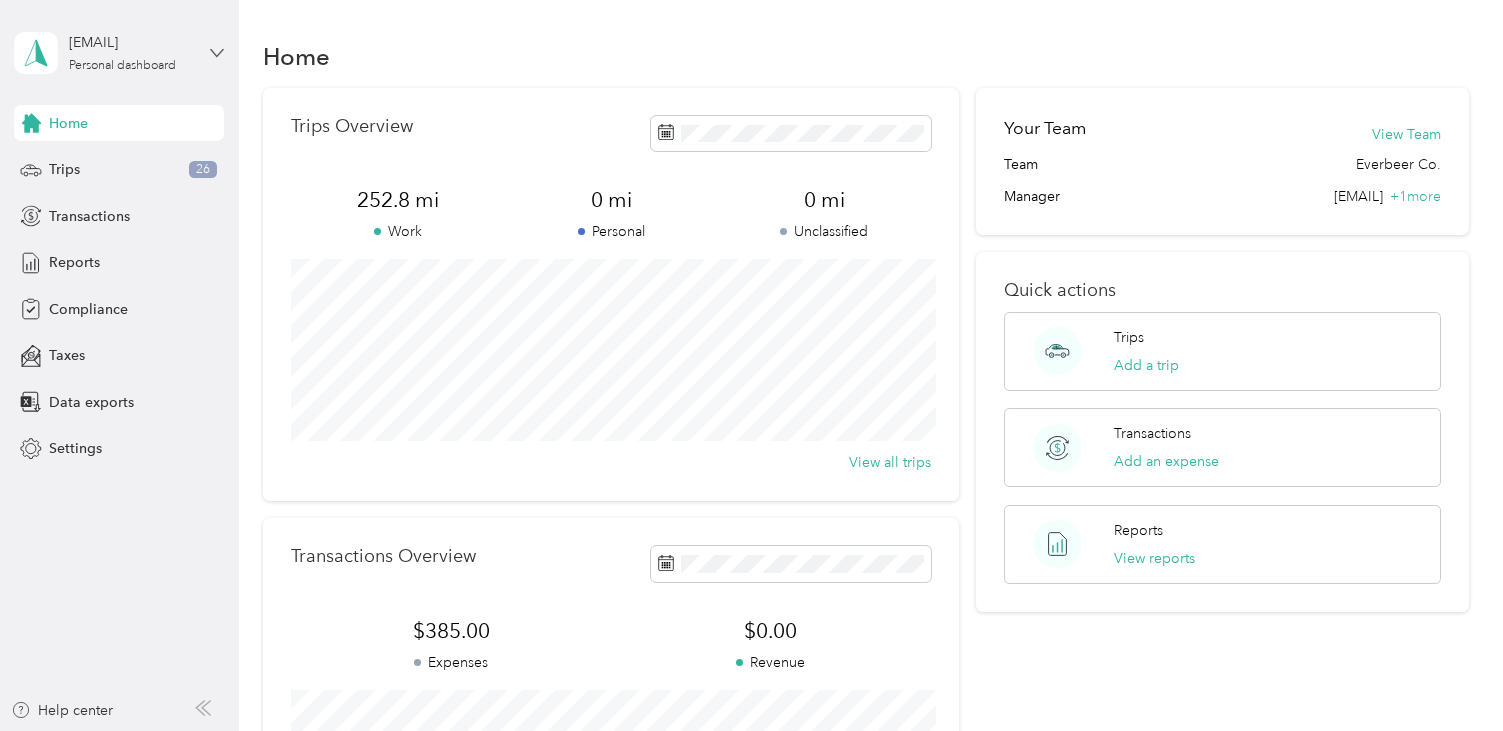 click 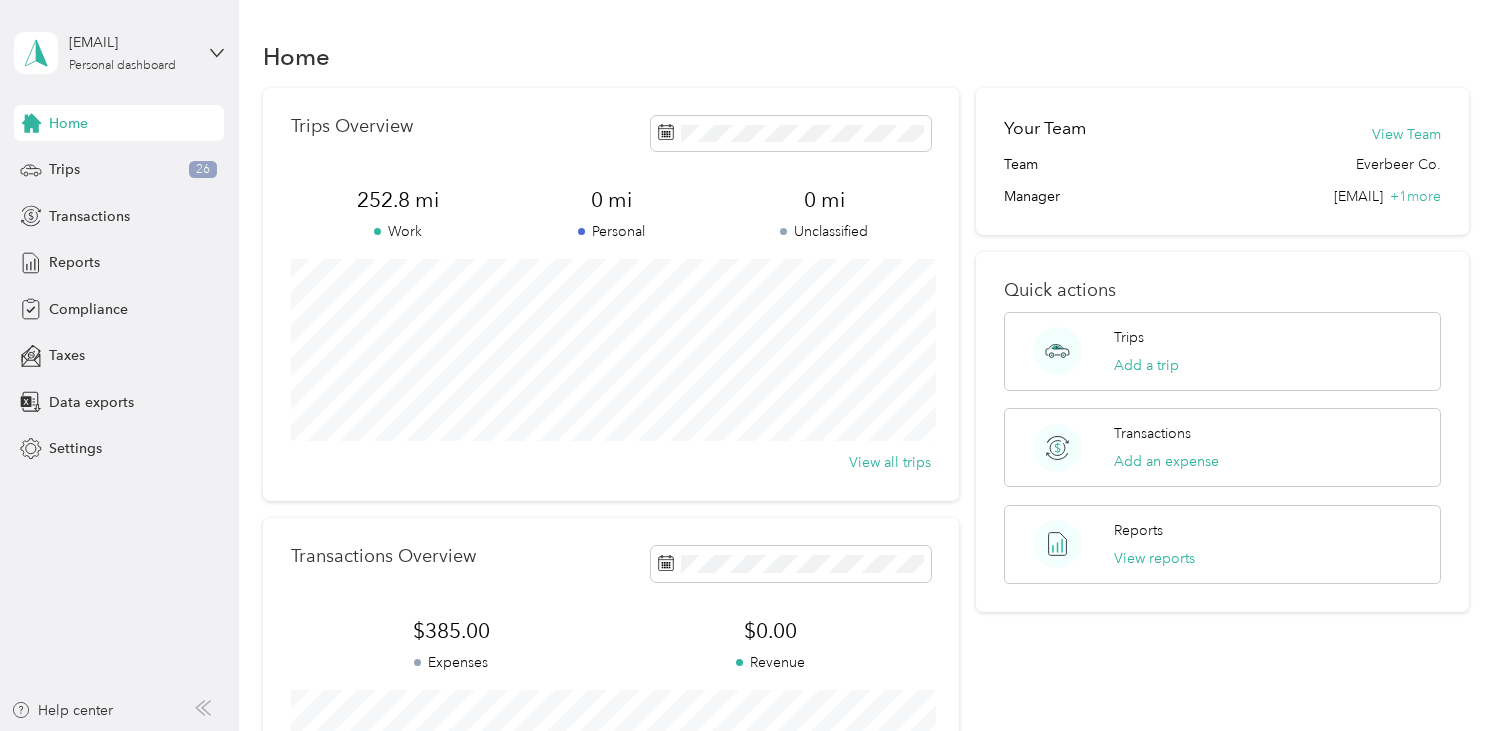 click on "Log out" at bounding box center [70, 164] 